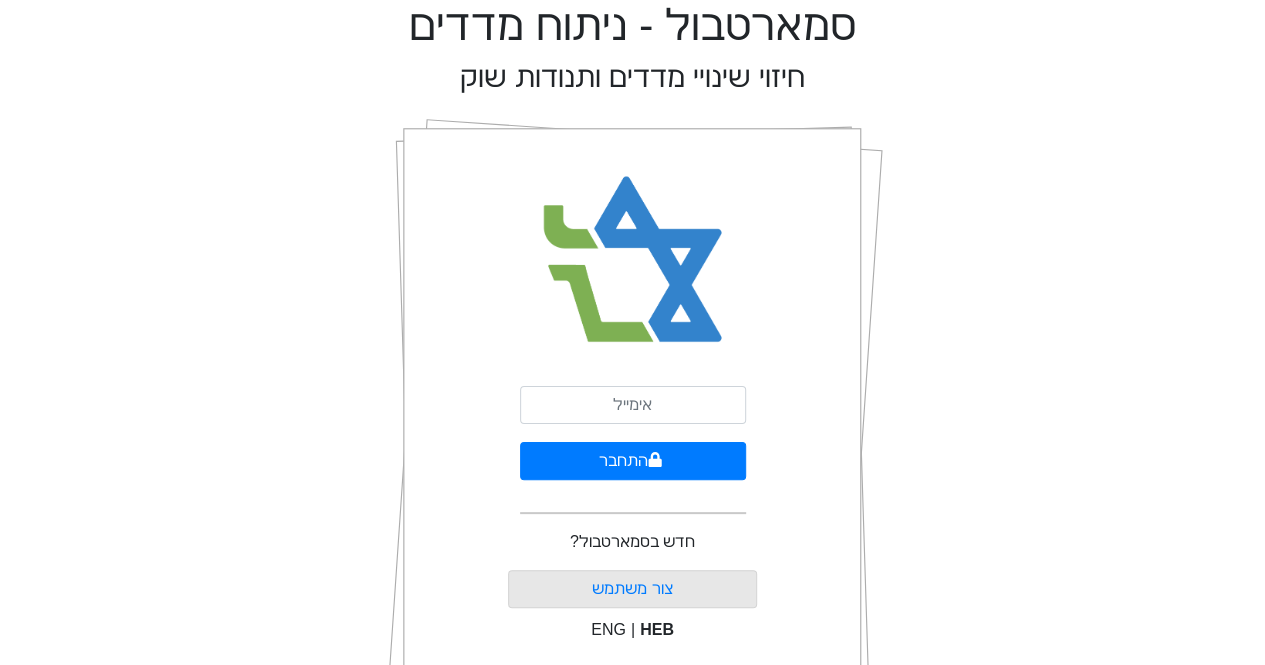 scroll, scrollTop: 0, scrollLeft: 0, axis: both 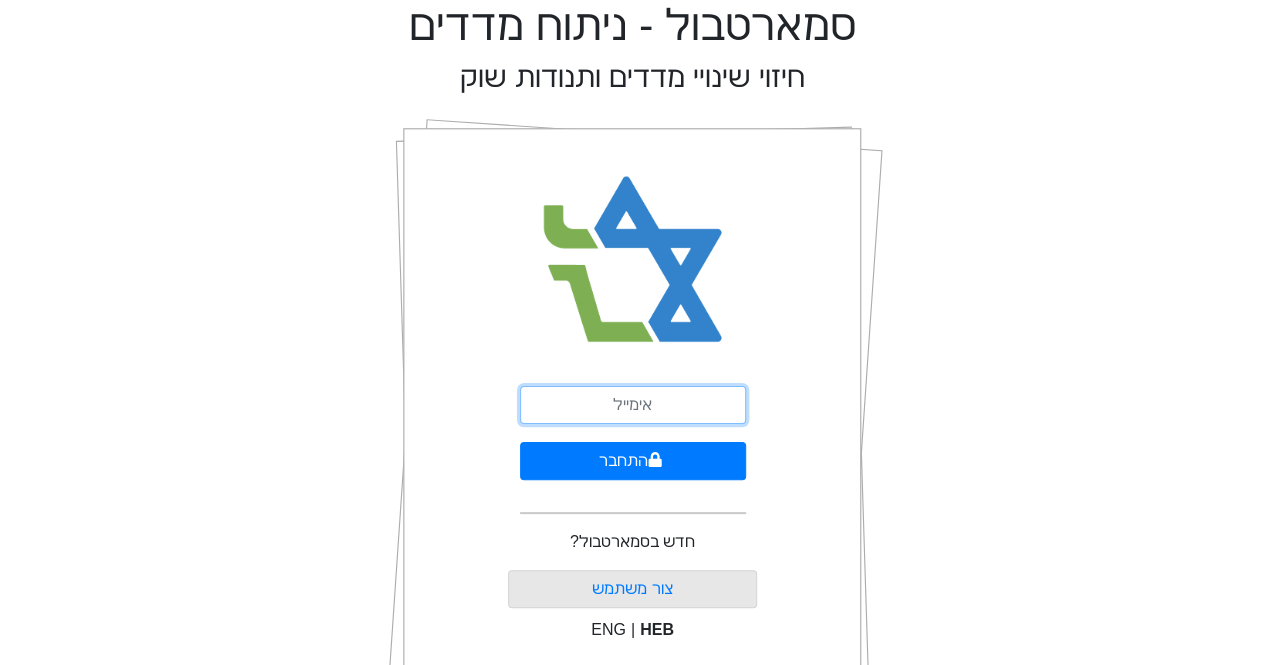 click at bounding box center [633, 405] 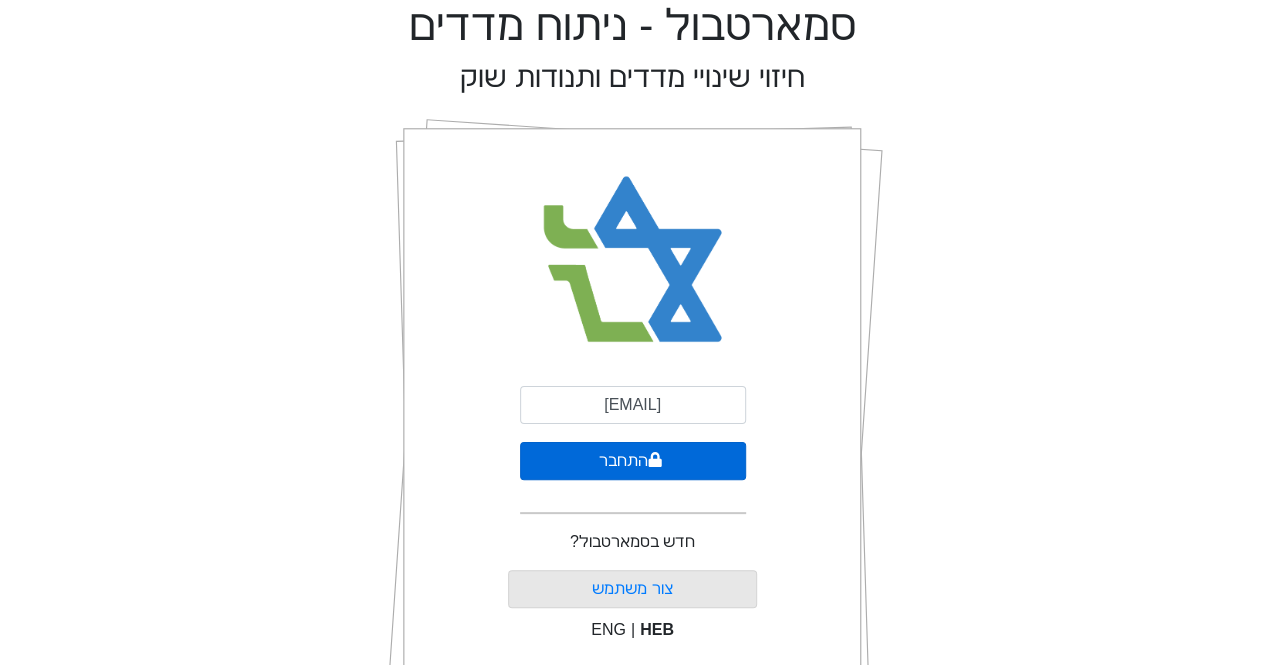 click 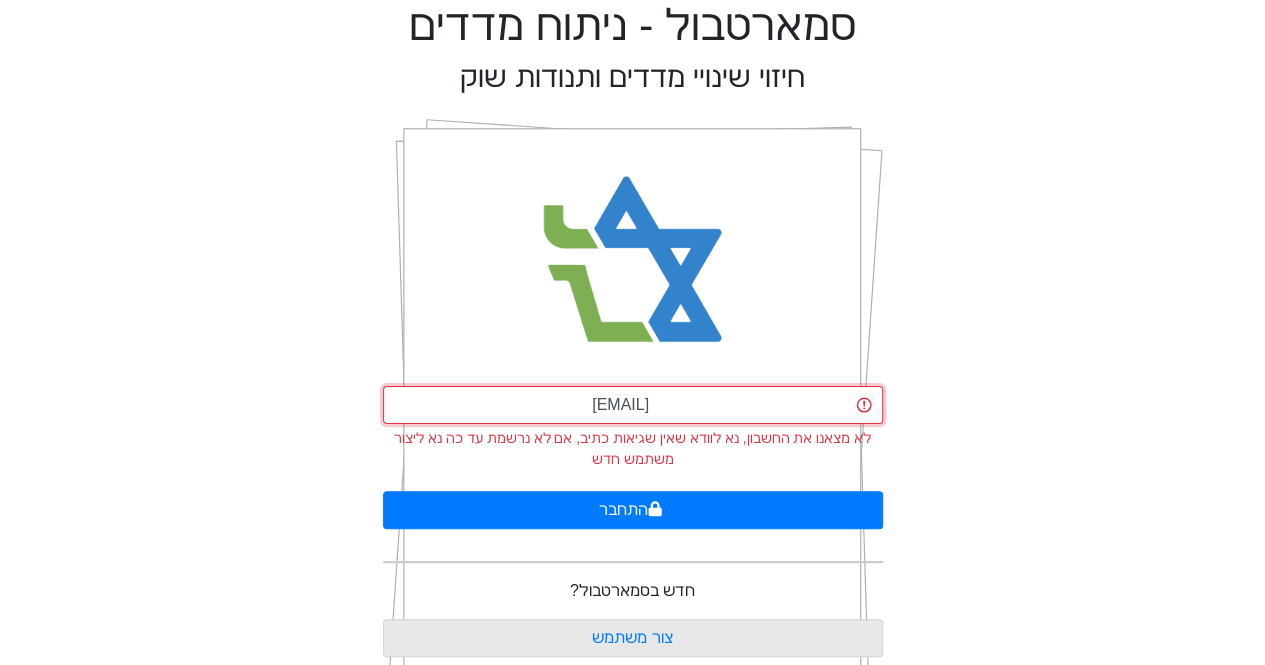 click on "[EMAIL]" at bounding box center [633, 405] 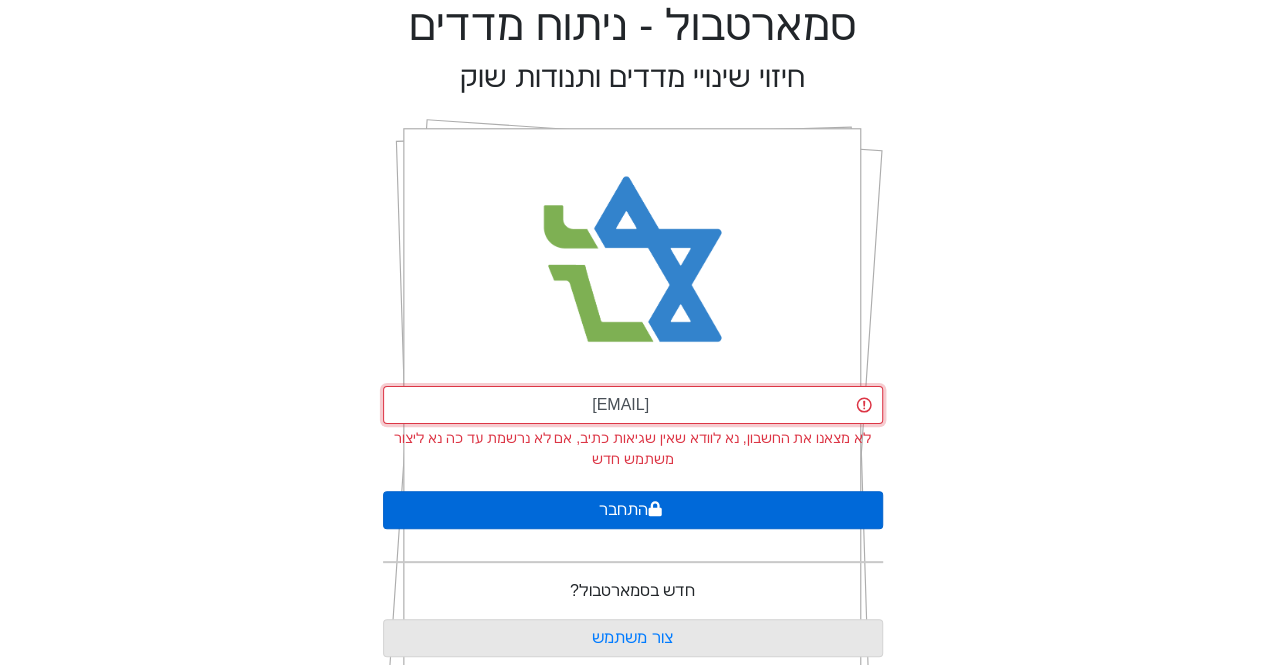 scroll, scrollTop: 100, scrollLeft: 0, axis: vertical 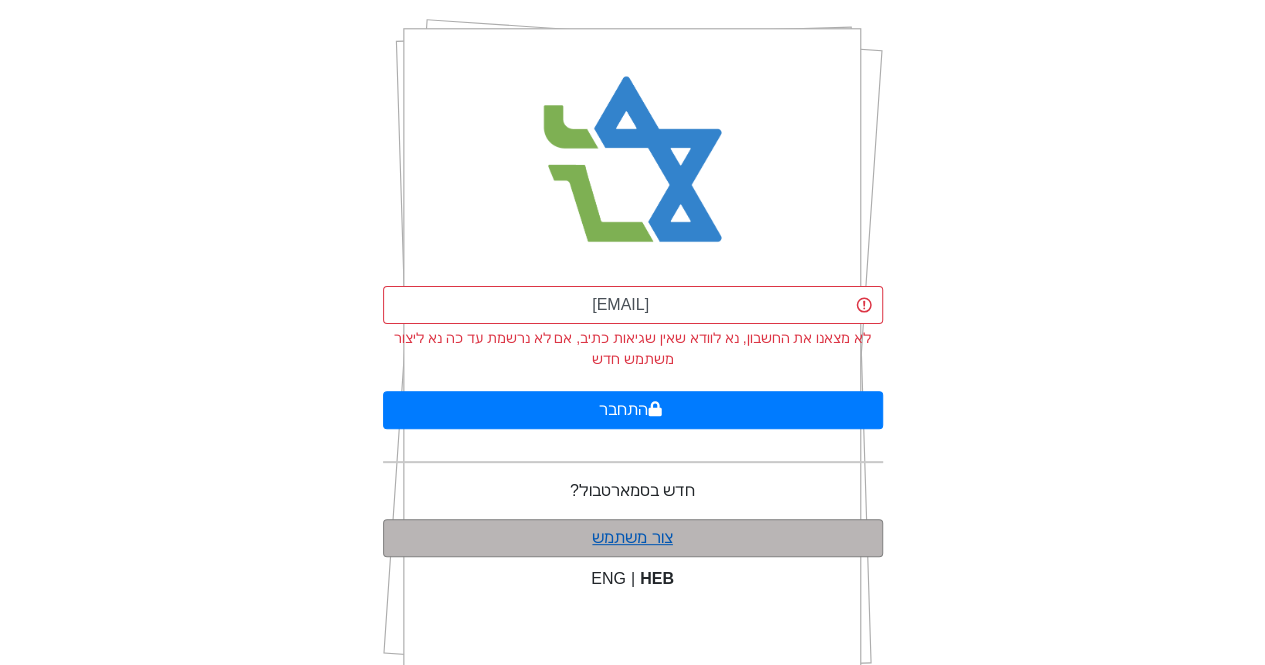 click on "צור משתמש" at bounding box center (632, 537) 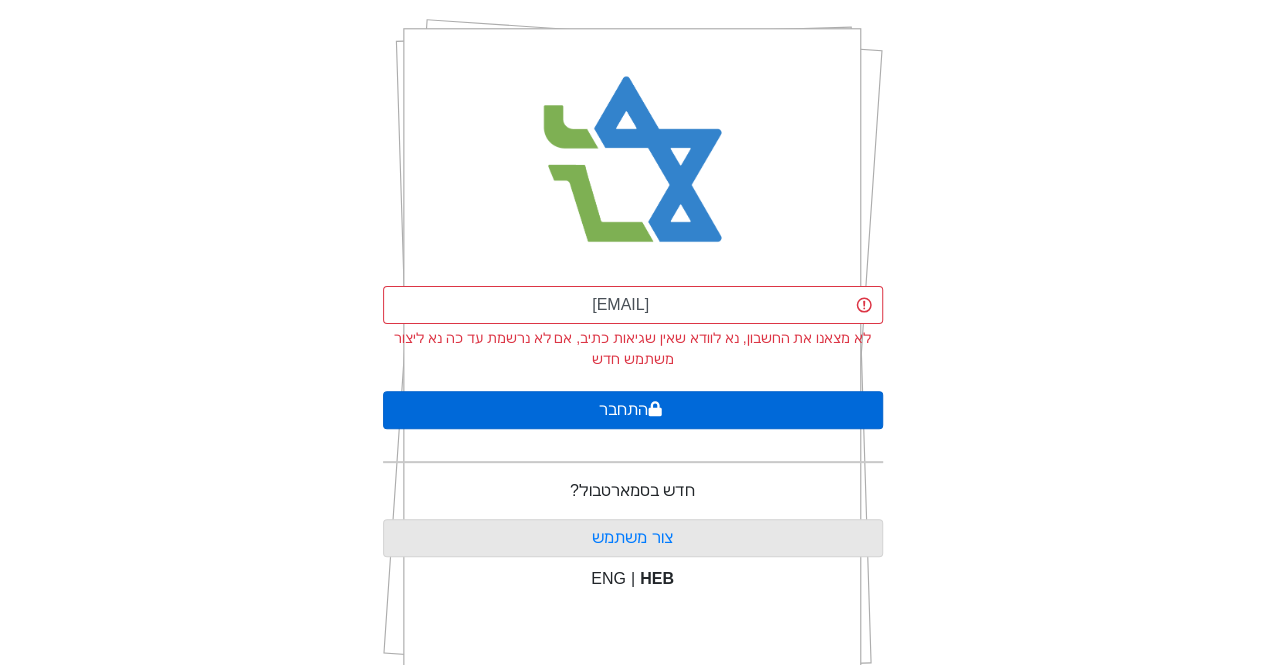 click on "התחבר" at bounding box center [633, 410] 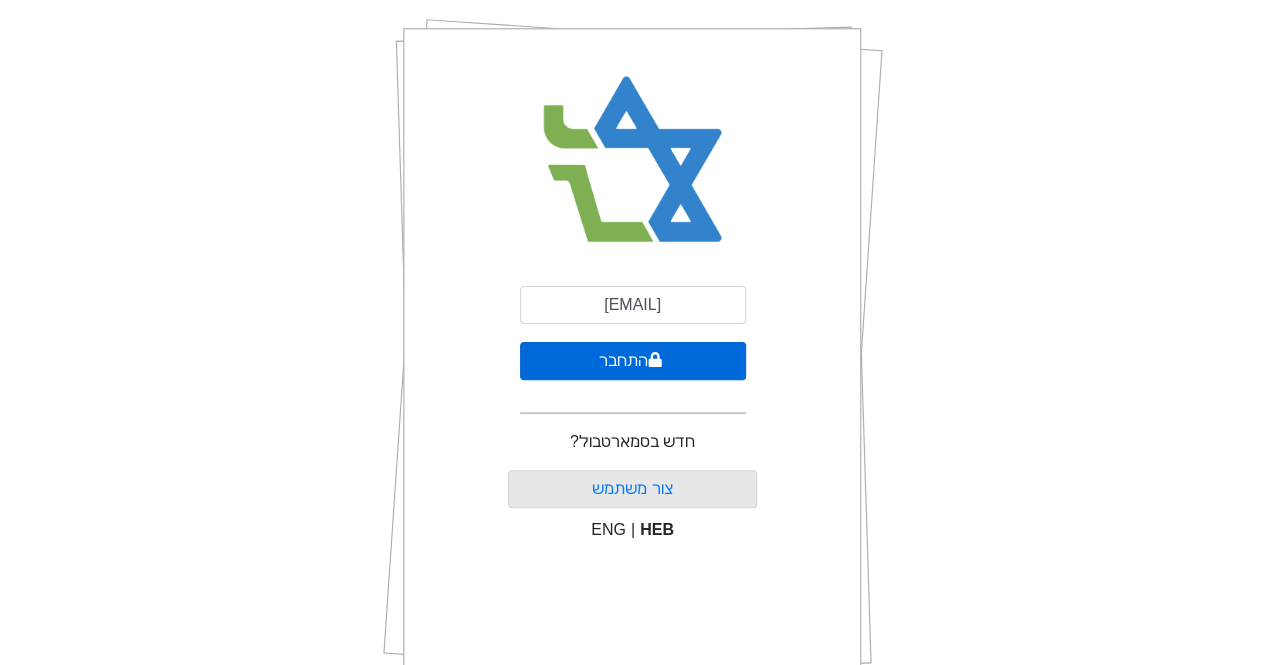select on "[STATE]" 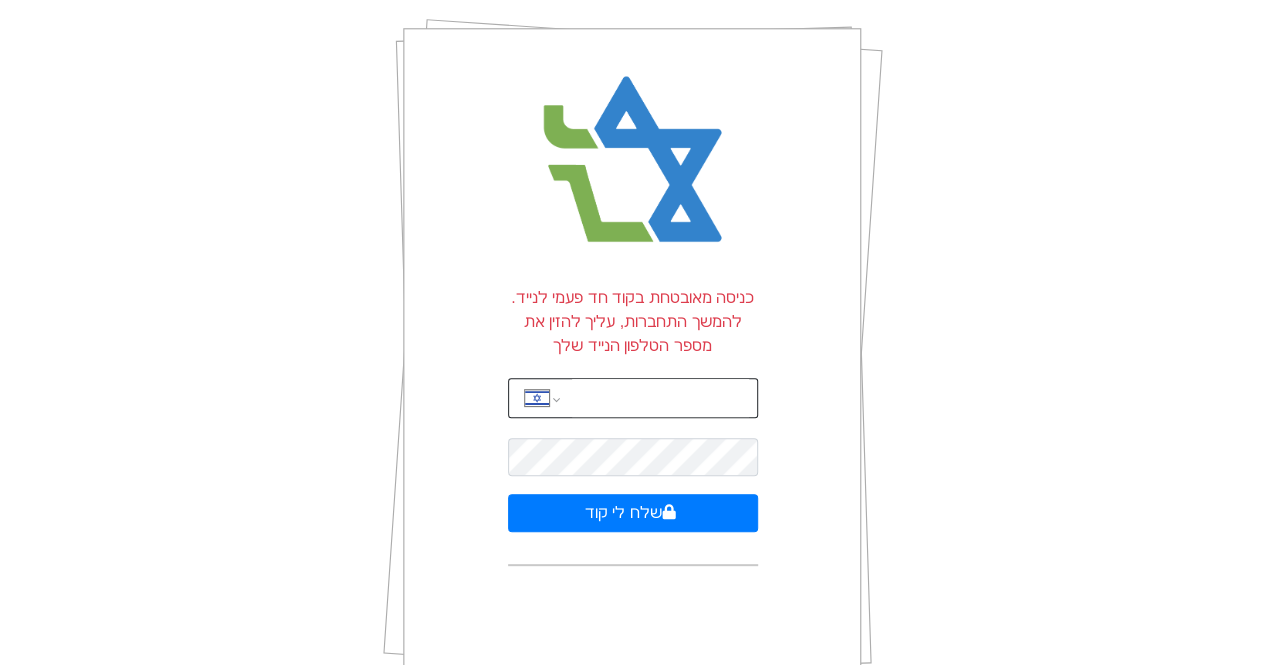 click at bounding box center [660, 398] 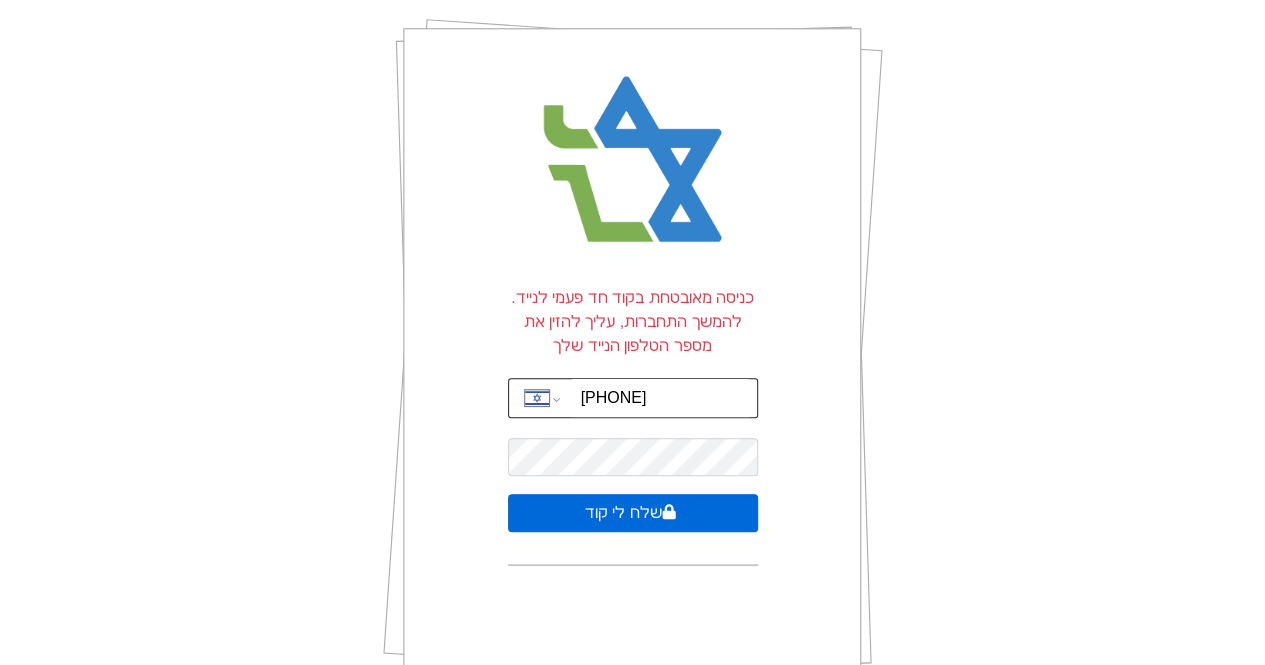 click on "שלח לי קוד" at bounding box center (633, 513) 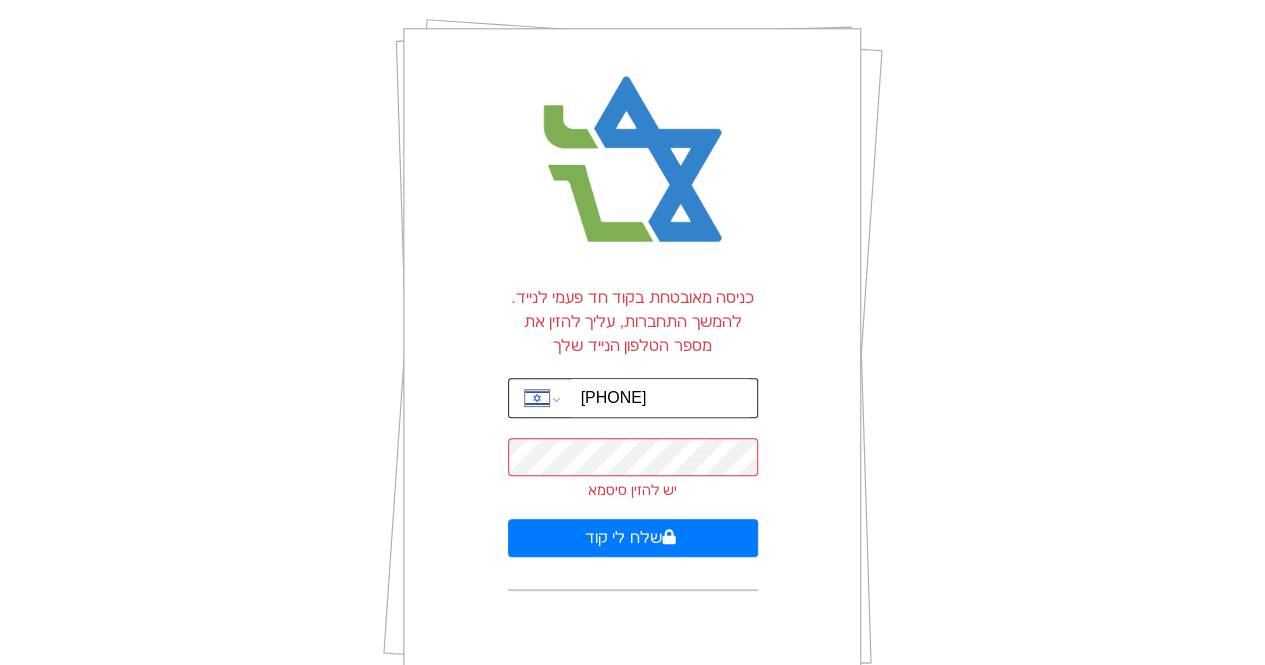 click on "[PHONE]" at bounding box center [660, 398] 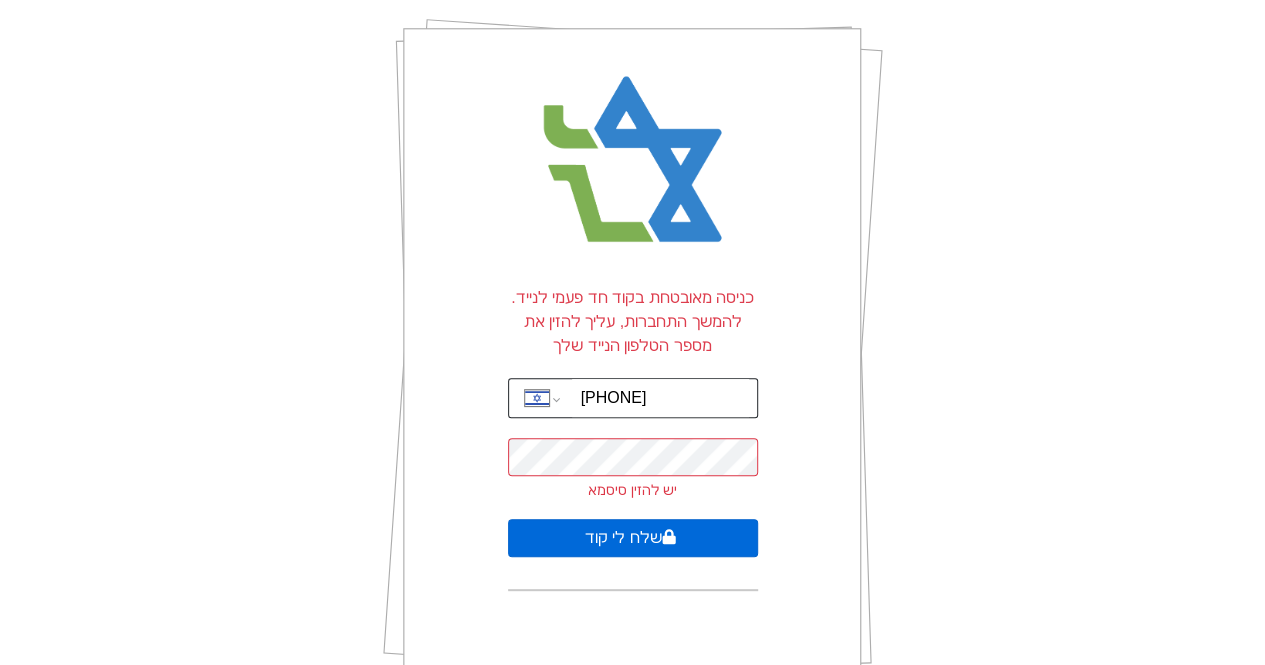 click 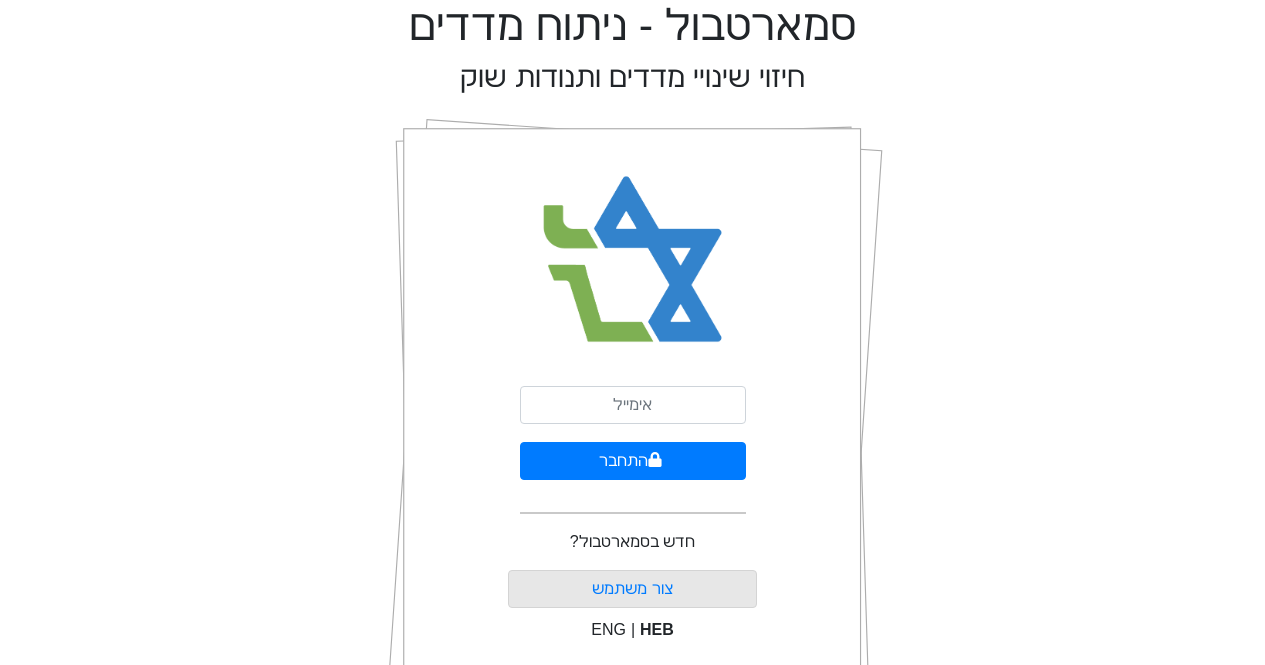 scroll, scrollTop: 0, scrollLeft: 0, axis: both 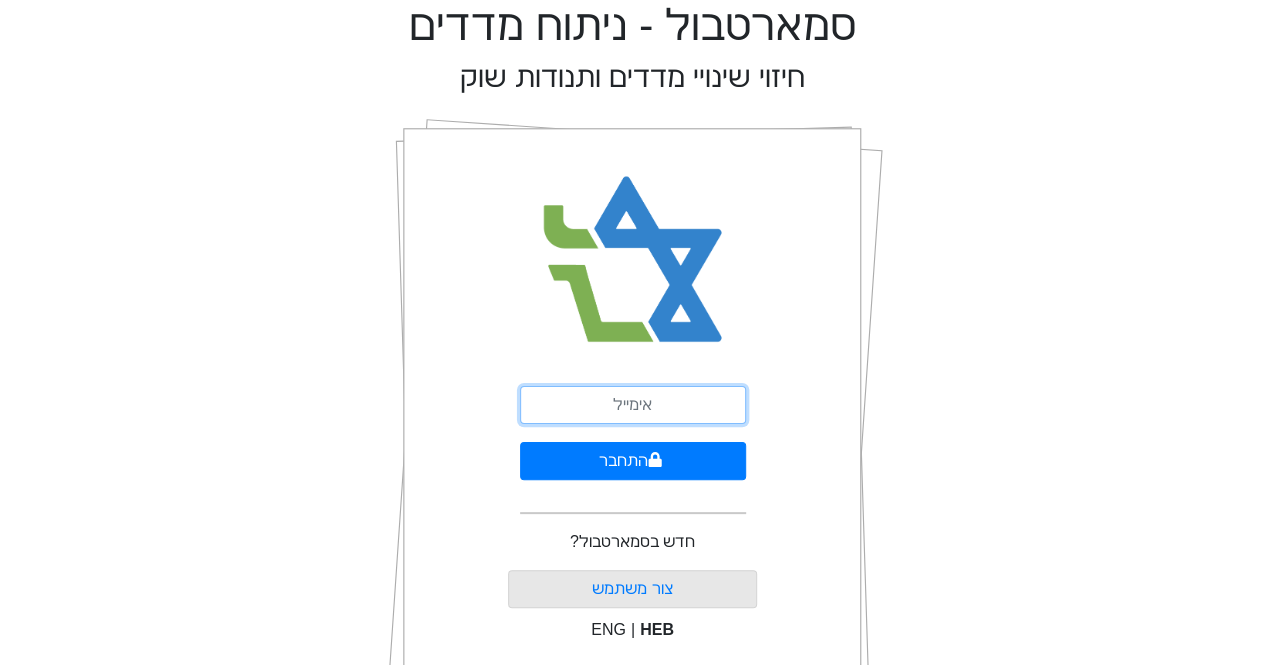 click at bounding box center [633, 405] 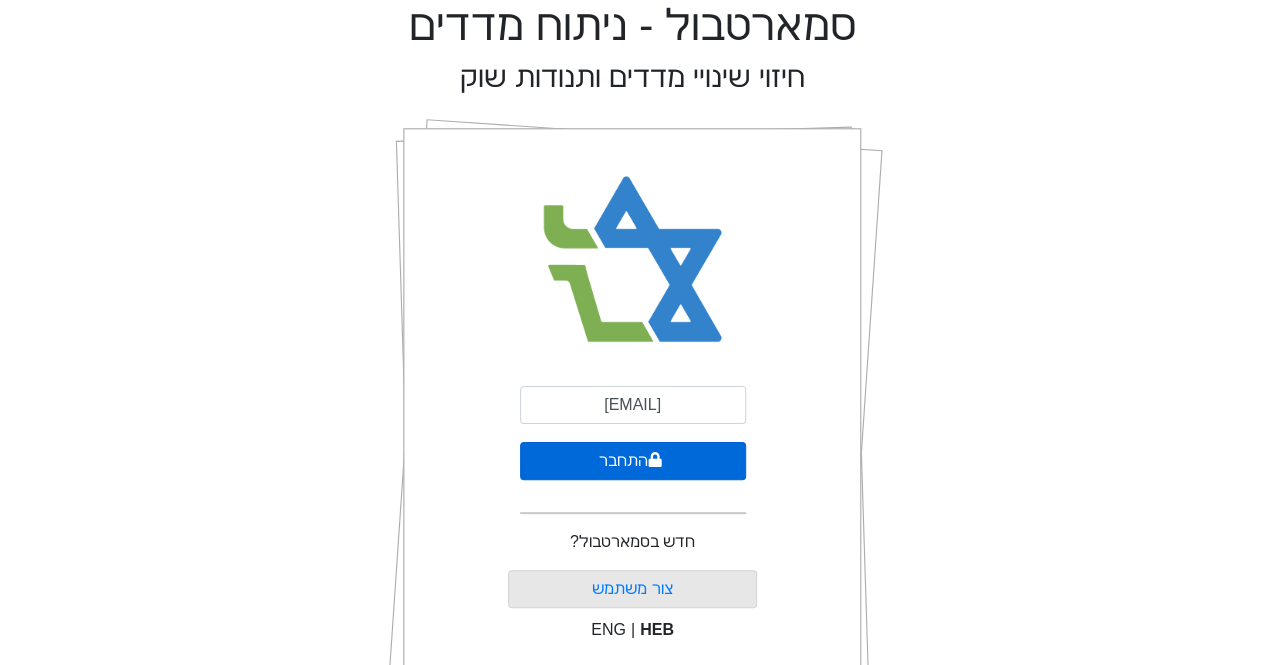 click 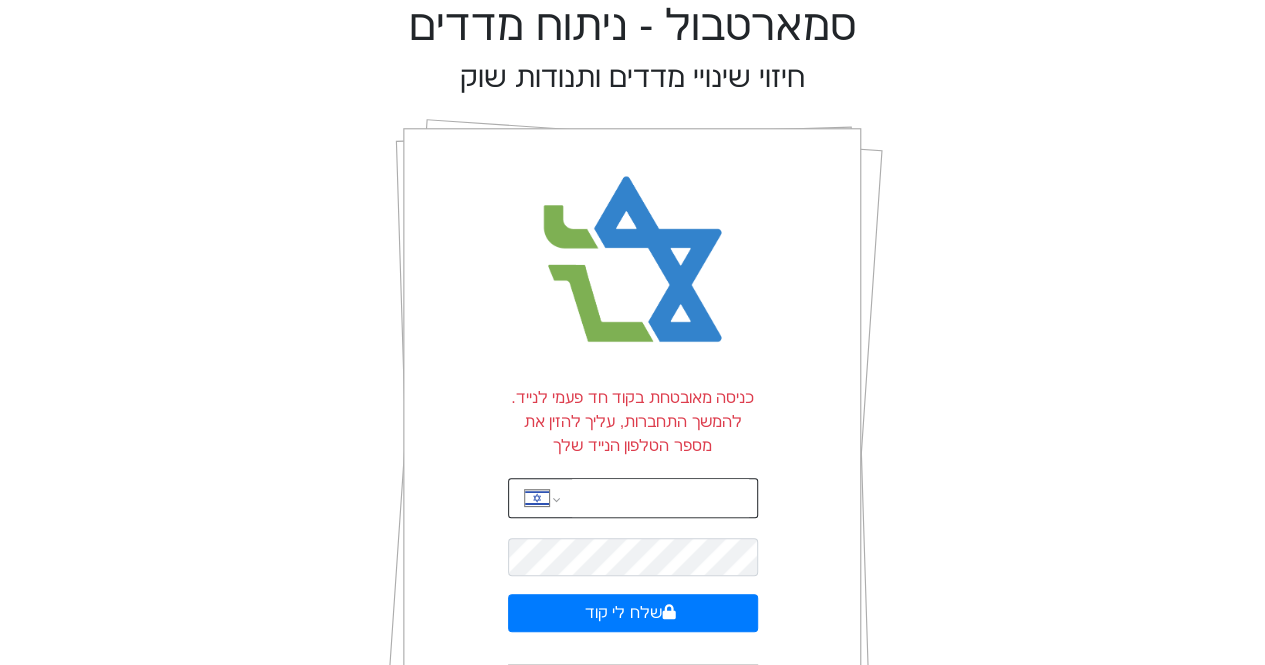 click at bounding box center [660, 498] 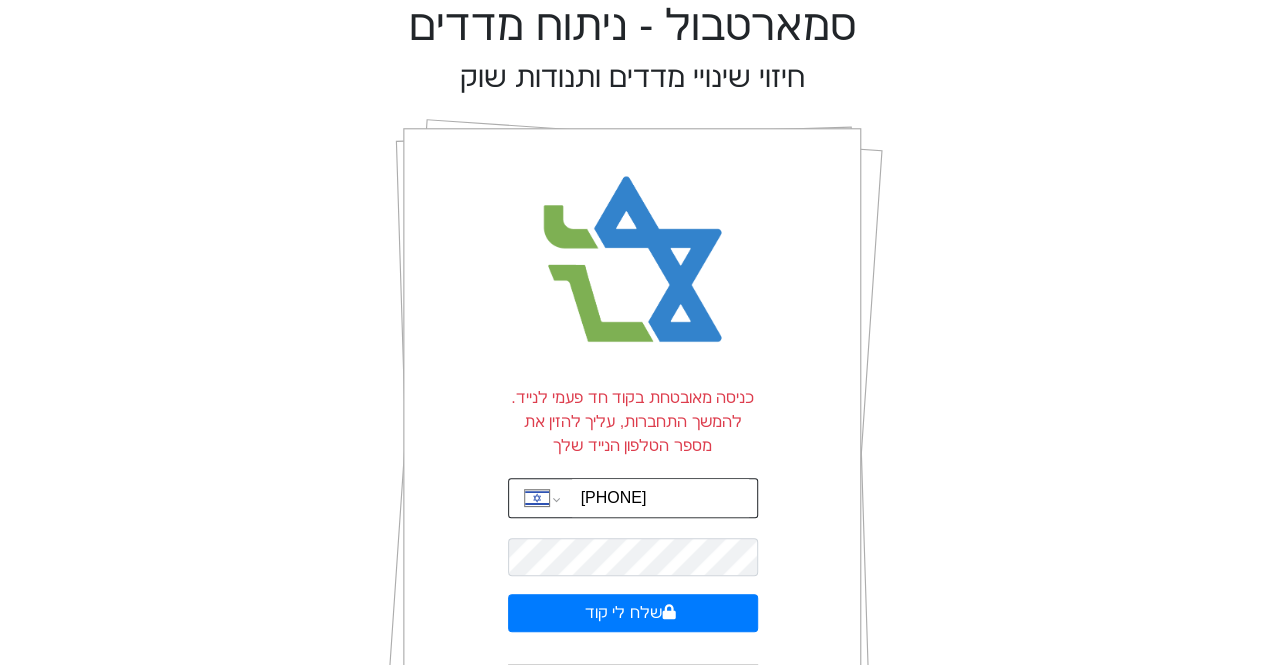 type on "544590059" 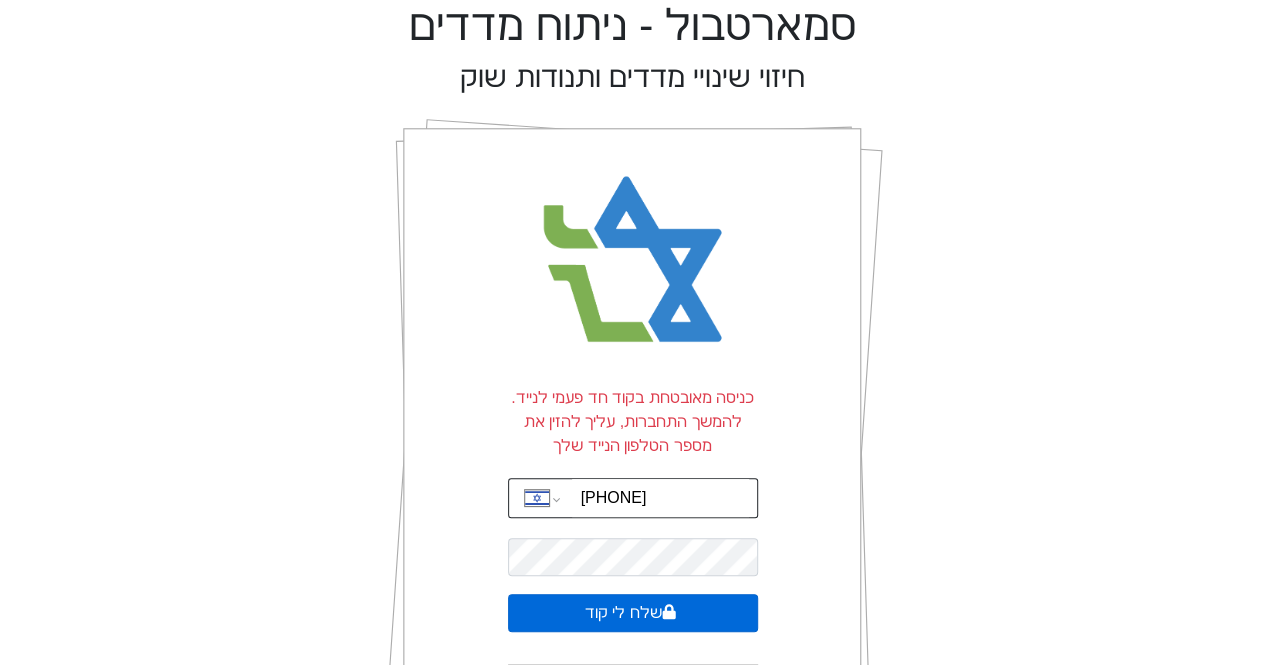 click on "שלח לי קוד" at bounding box center (633, 613) 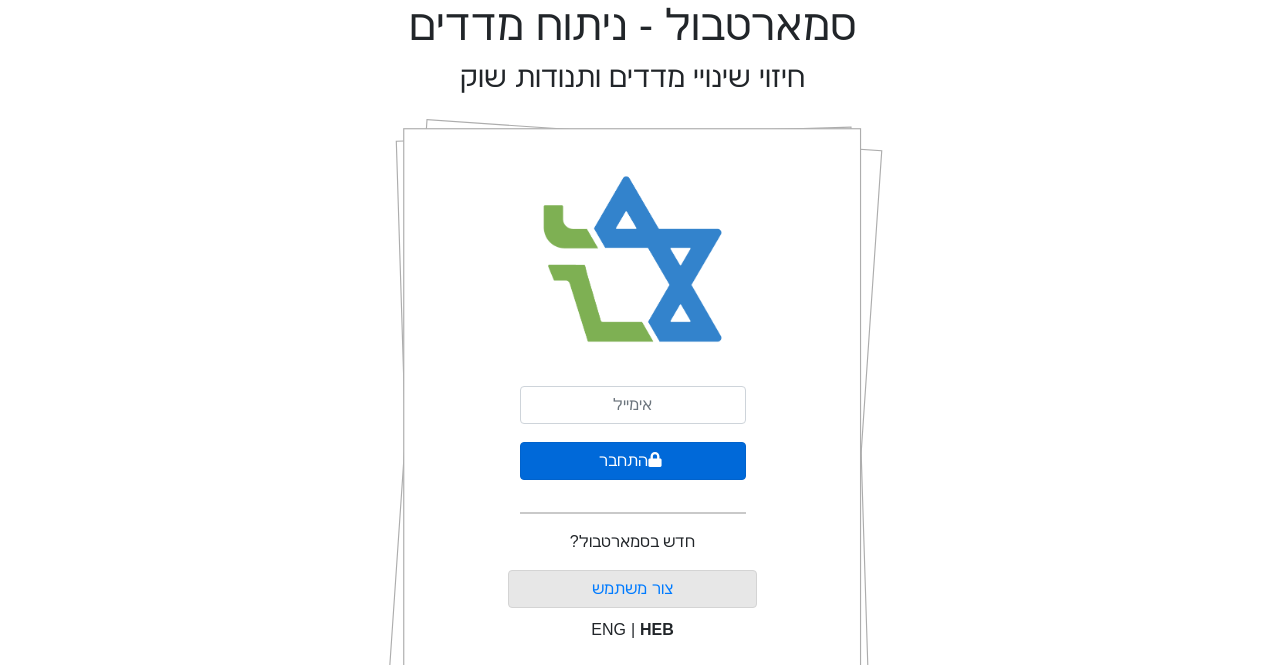 scroll, scrollTop: 0, scrollLeft: 0, axis: both 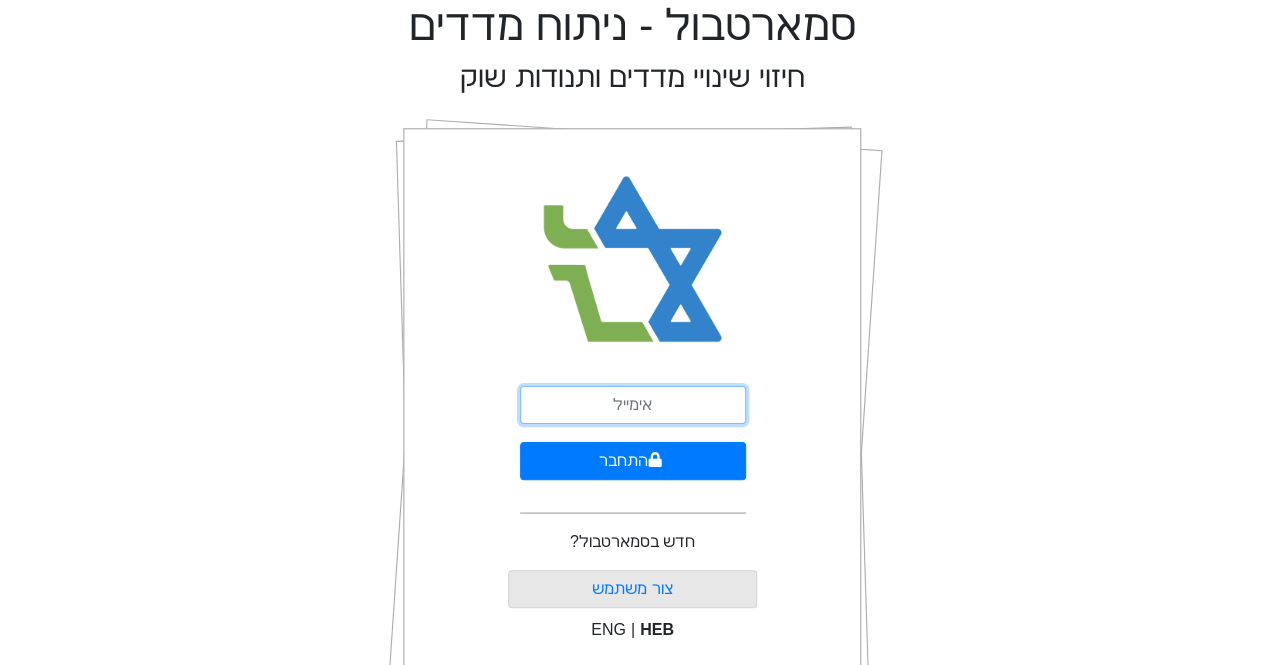 click at bounding box center (633, 405) 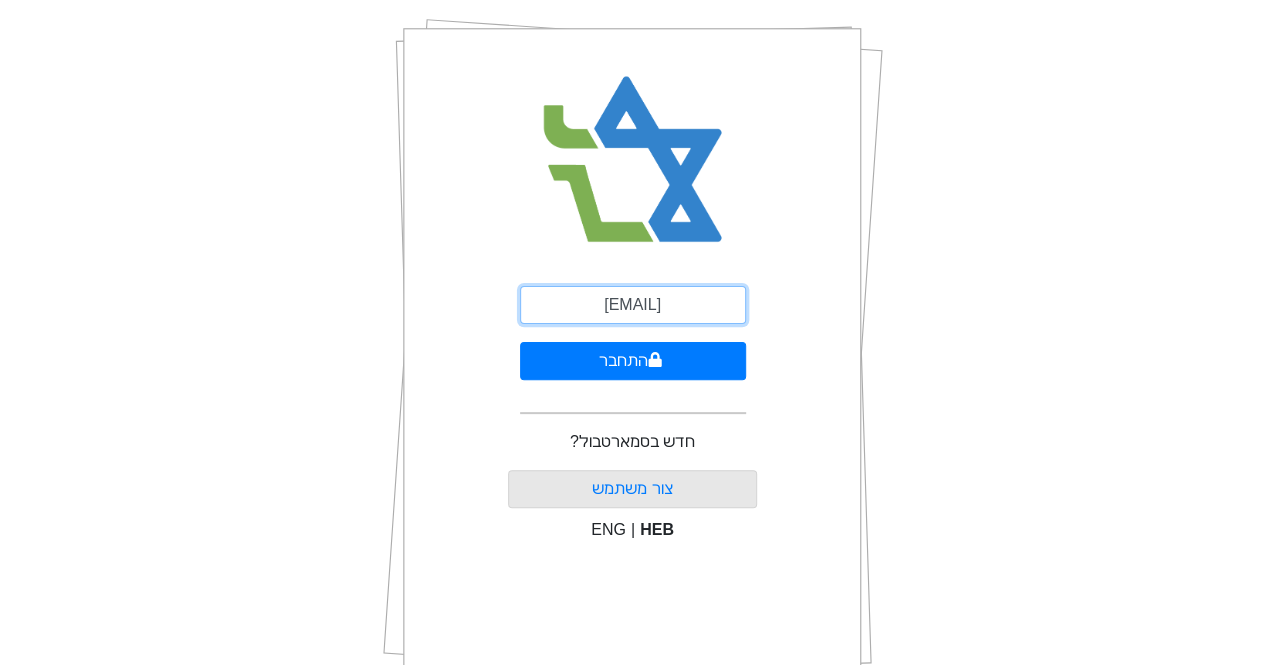 scroll, scrollTop: 137, scrollLeft: 0, axis: vertical 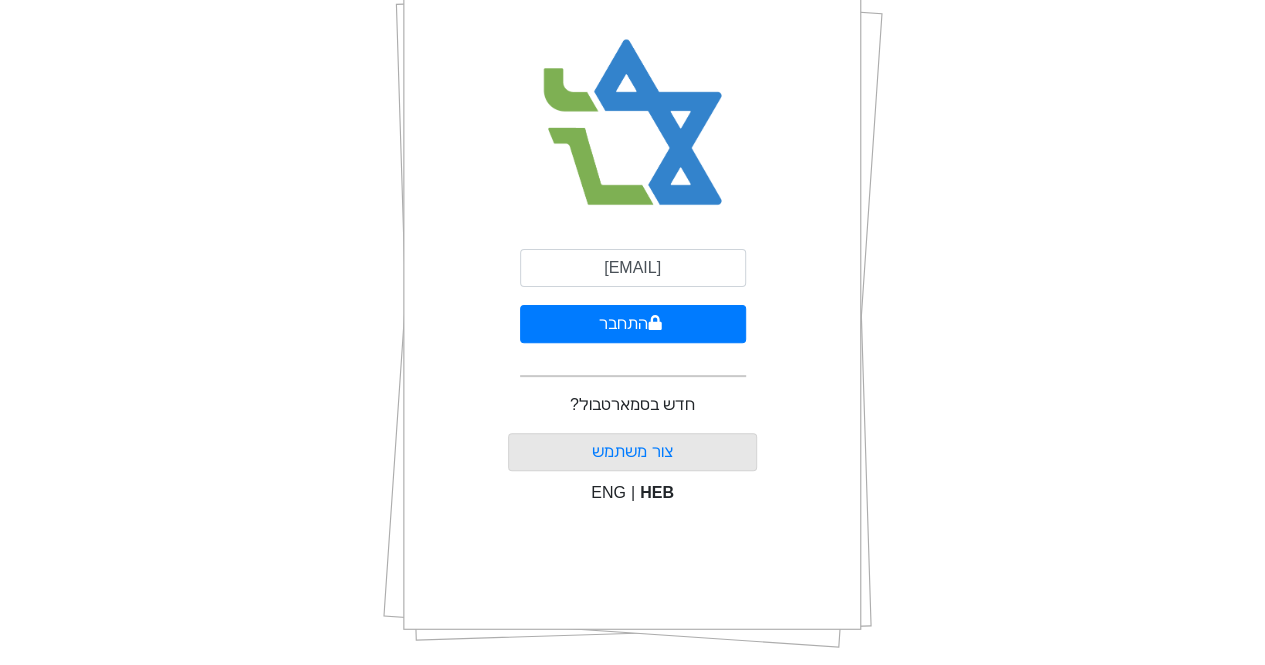 click on "[EMAIL] התחבר" at bounding box center (633, 321) 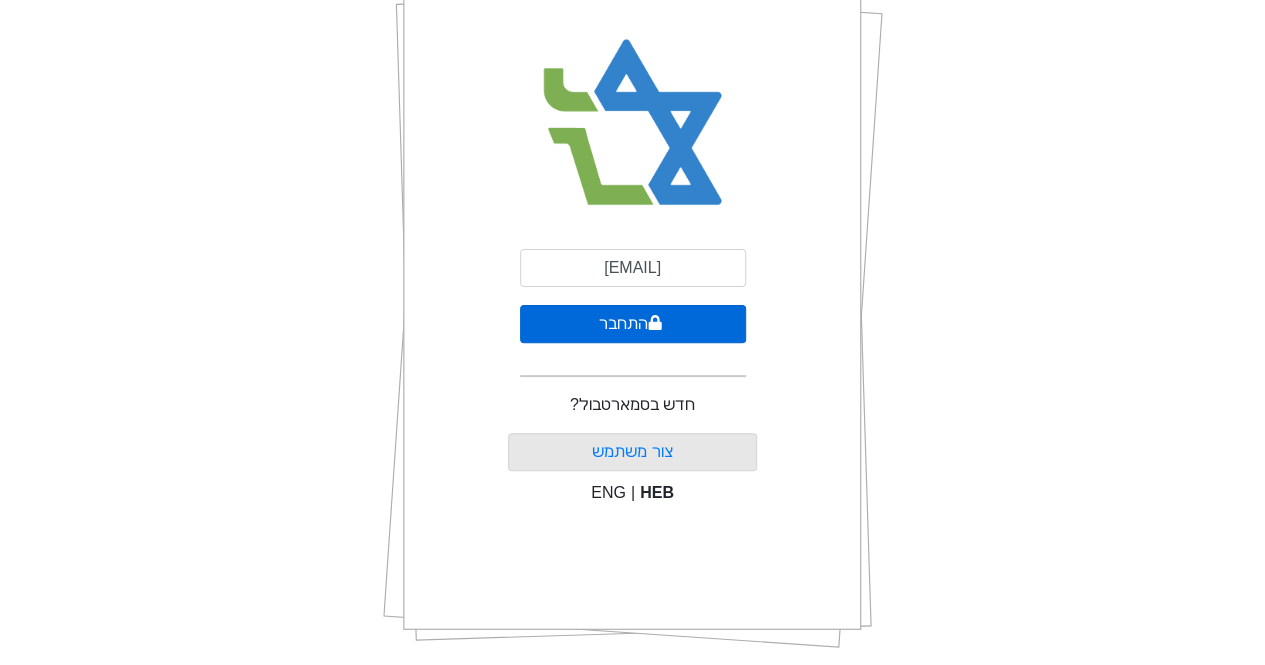 click on "התחבר" at bounding box center (633, 324) 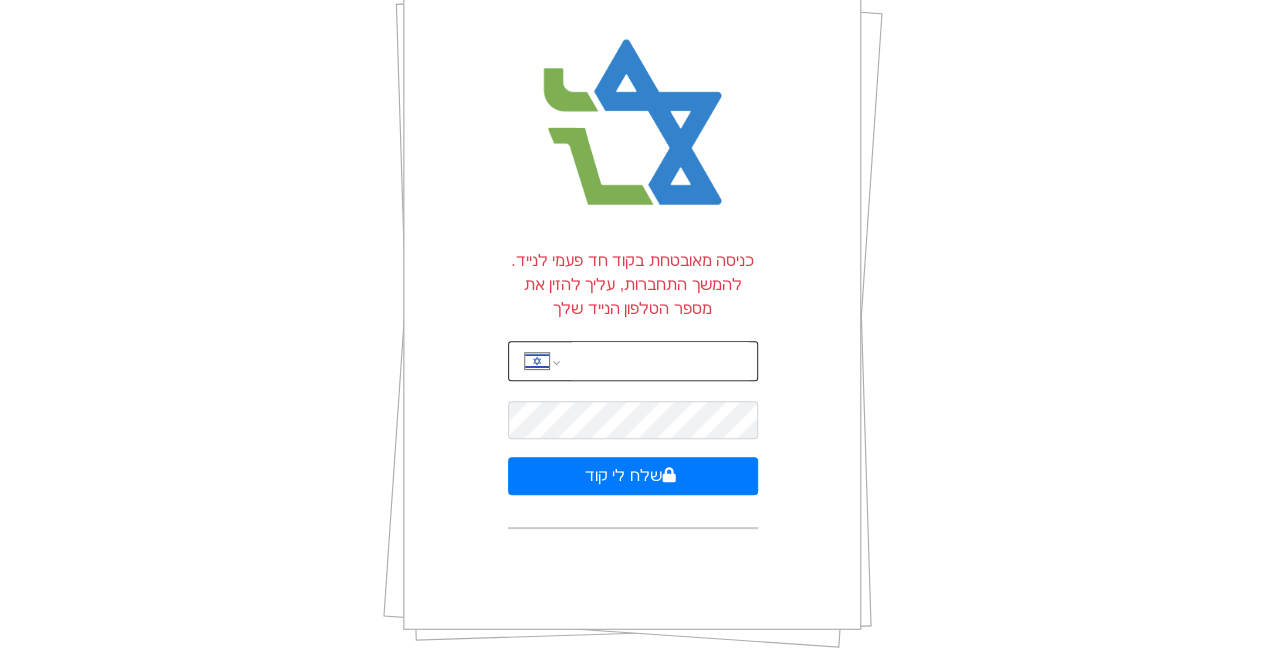click on "[International] [Afghanistan] [Åland Islands] [Albania] [Algeria] [American Samoa] [Andorra] [Angola] [Anguilla] [Antigua and Barbuda] [Argentina] [Armenia] [Aruba] [Ascension Island] [Australia] [Austria] [Azerbaijan] [Bahamas] [Bahrain] [Bangladesh] [Barbados] [Belarus] [Belgium] [Belize] [Benin] [Bermuda] [Bhutan] [Bolivia] [Bonaire, Sint Eustatius and Saba] [Bosnia and Herzegovina] [Botswana] [Brazil] [British Indian Ocean Territory] [Brunei Darussalam] [Bulgaria] [Burkina Faso] [Burundi] [Cambodia] [Cameroon] [Canada] [Cape Verde] [Cayman Islands] [Central African Republic] [Chad] [Chile] [China] [Christmas Island] [Cocos (Keeling) Islands] [Colombia] [Comoros] [Congo] [Congo, Democratic Republic of the] [Cook Islands] [Costa Rica] [Cote d'Ivoire] [Croatia] [Cuba] [Curaçao] [Cyprus] [Czech Republic] [Denmark] [Djibouti] [Dominica] [Dominican Republic] [Ecuador] [Egypt] [El Salvador] [Equatorial Guinea] [Eritrea] [Estonia] [Ethiopia] [Falkland Islands] [Faroe Islands] [Federated States of Micronesia] [Fiji] [Finland] [France] [French Guiana] [French Polynesia] [Gabon] [Gambia] [Georgia] [Germany] [Ghana] [Gibraltar] [Greece] [Greenland] [Grenada] [Guadeloupe] [Guam] [Guatemala]" at bounding box center (633, 361) 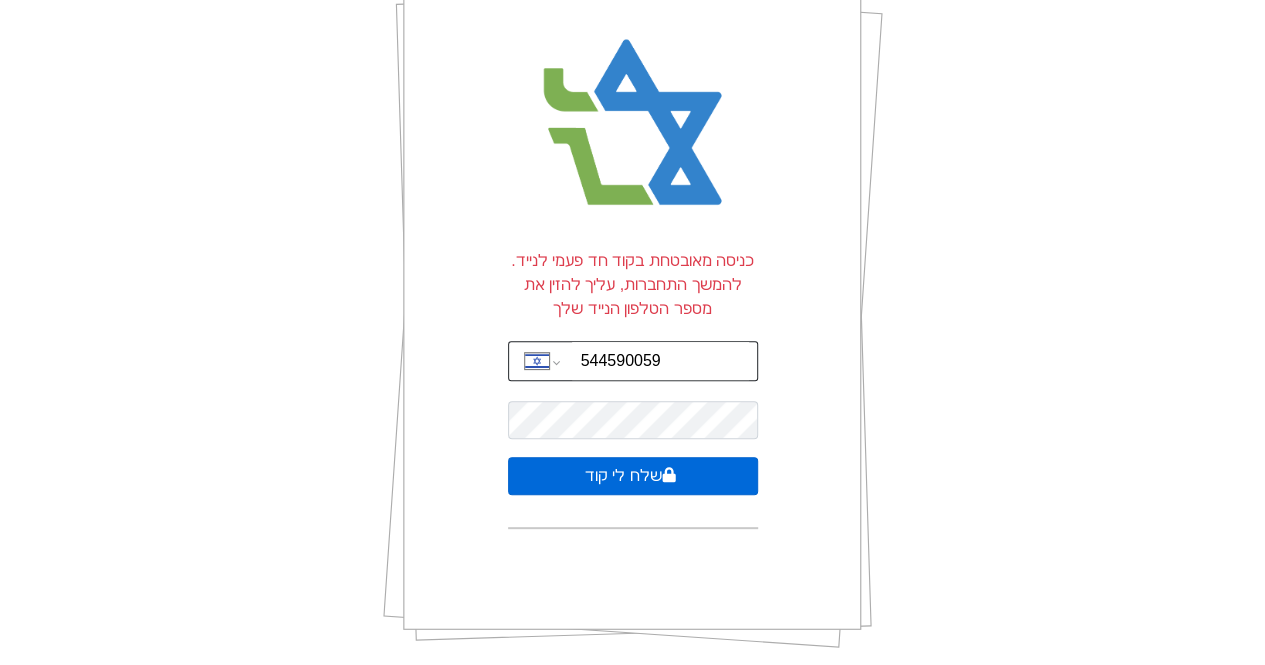 type on "544590059" 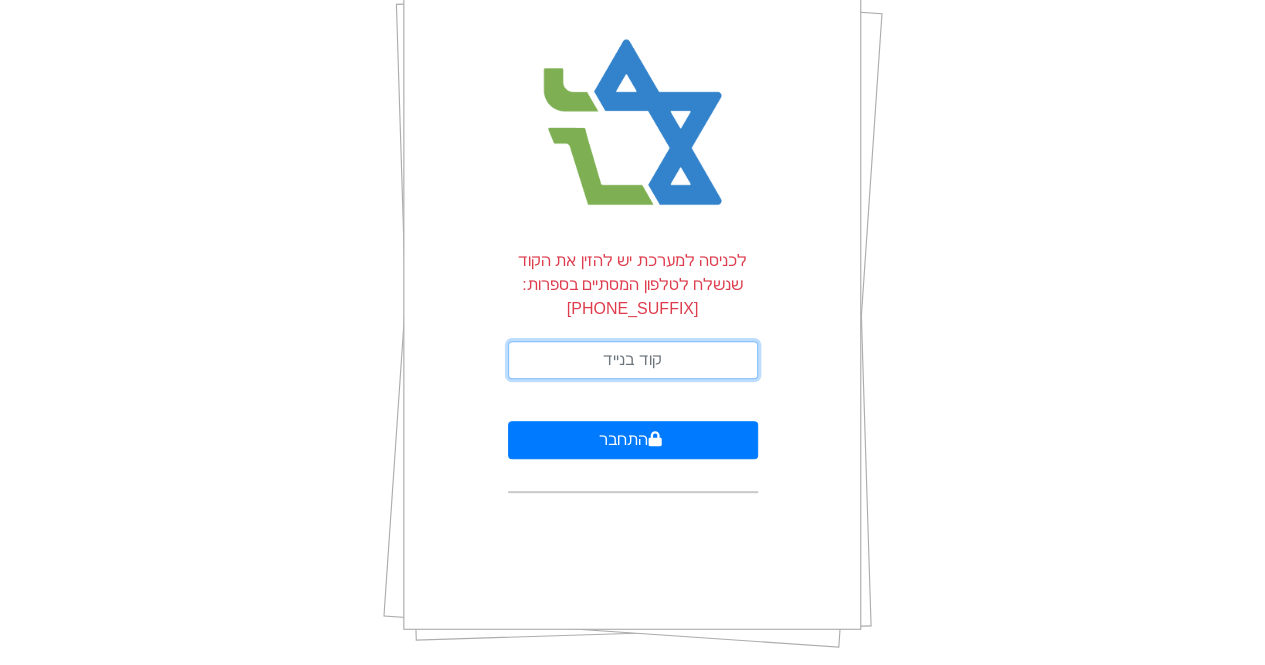 click at bounding box center (633, 360) 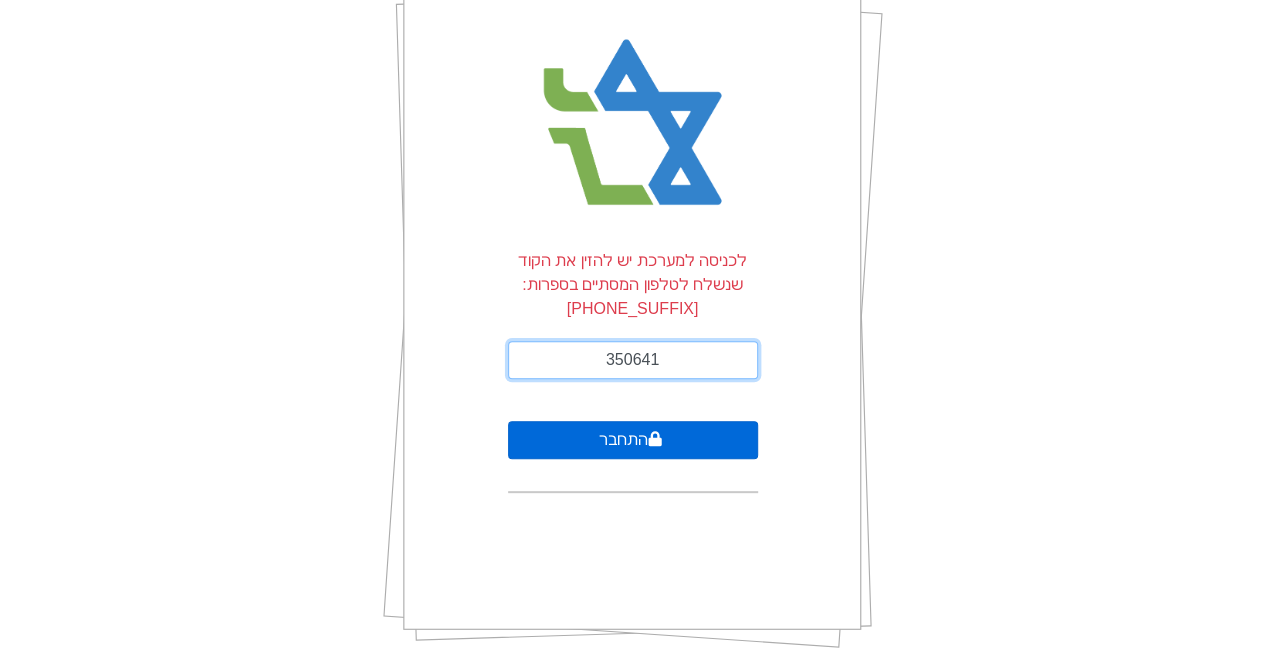 type on "350641" 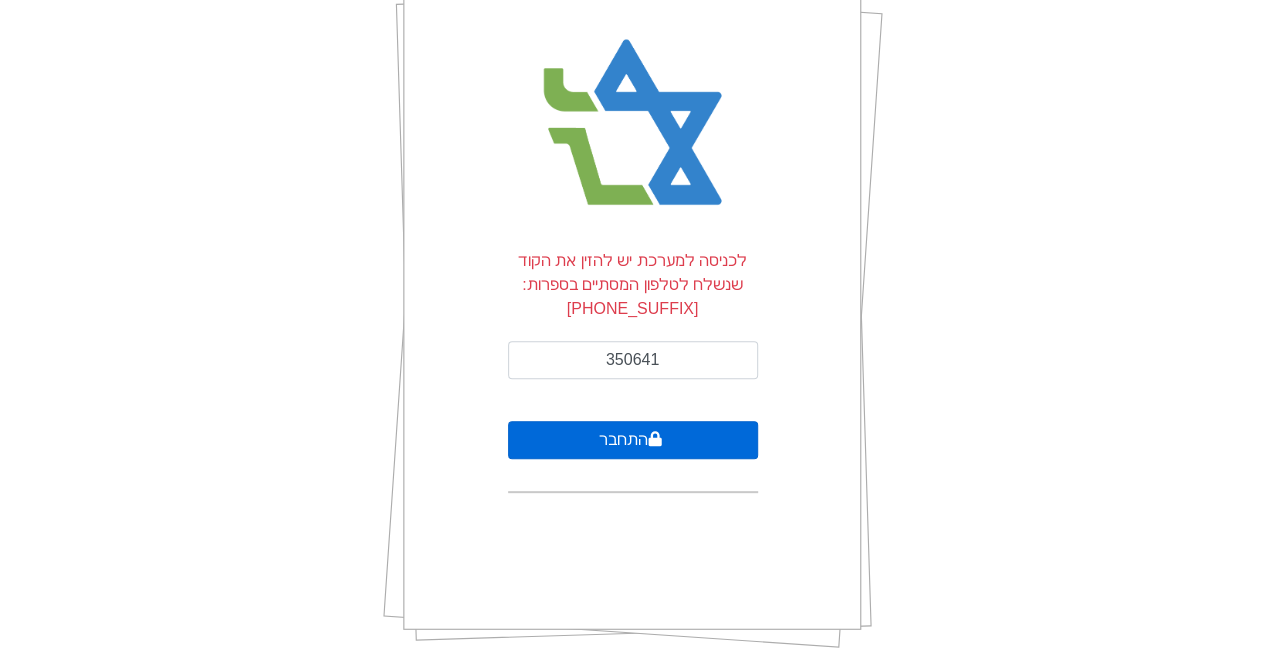 click 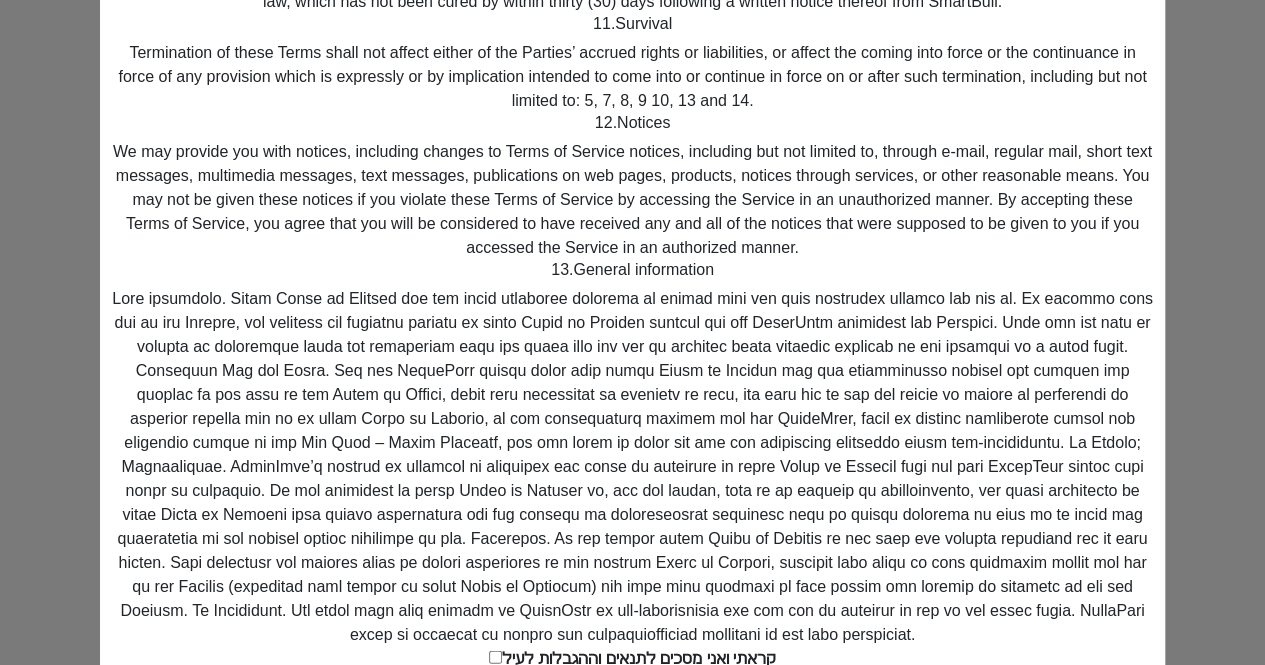 scroll, scrollTop: 2265, scrollLeft: 0, axis: vertical 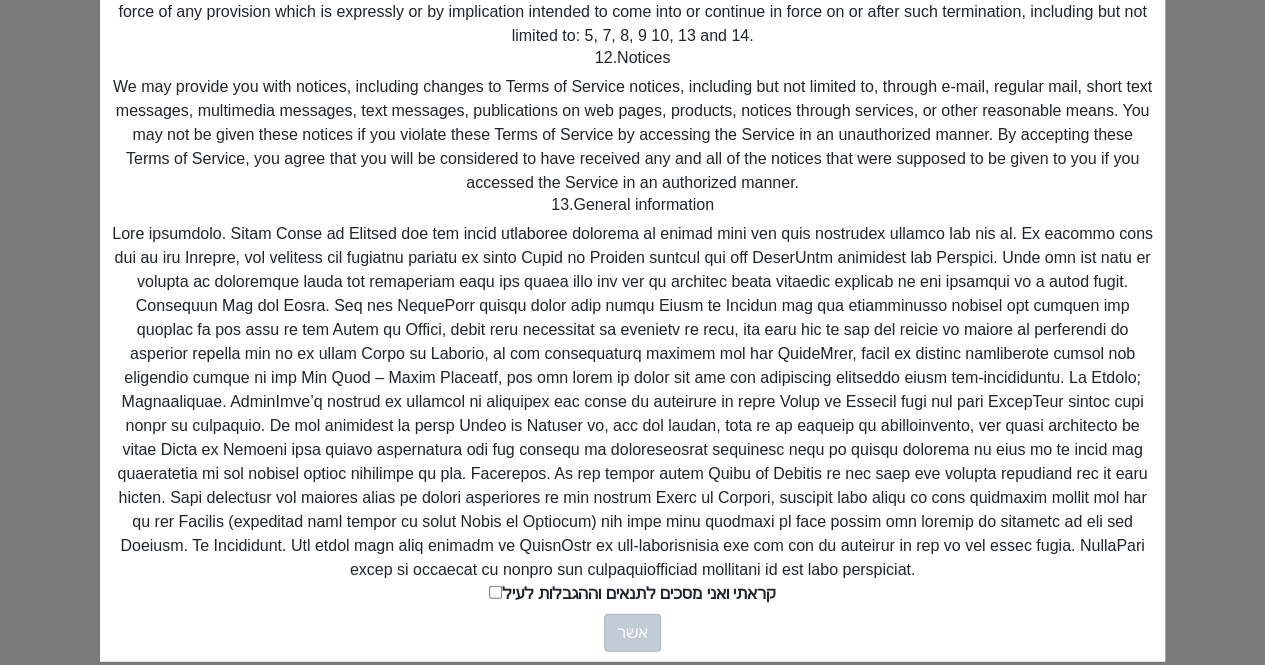 click on "קראתי ואני מסכים לתנאים וההגבלות לעיל" at bounding box center [495, 592] 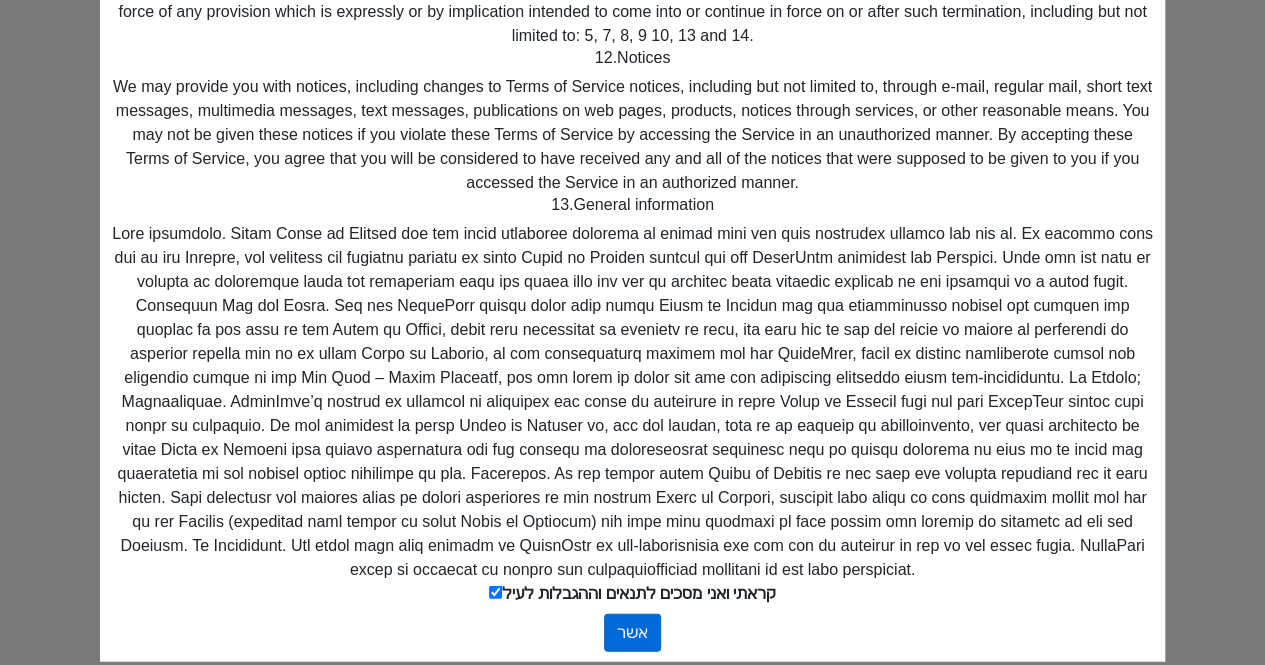 click on "אשר" at bounding box center [632, 633] 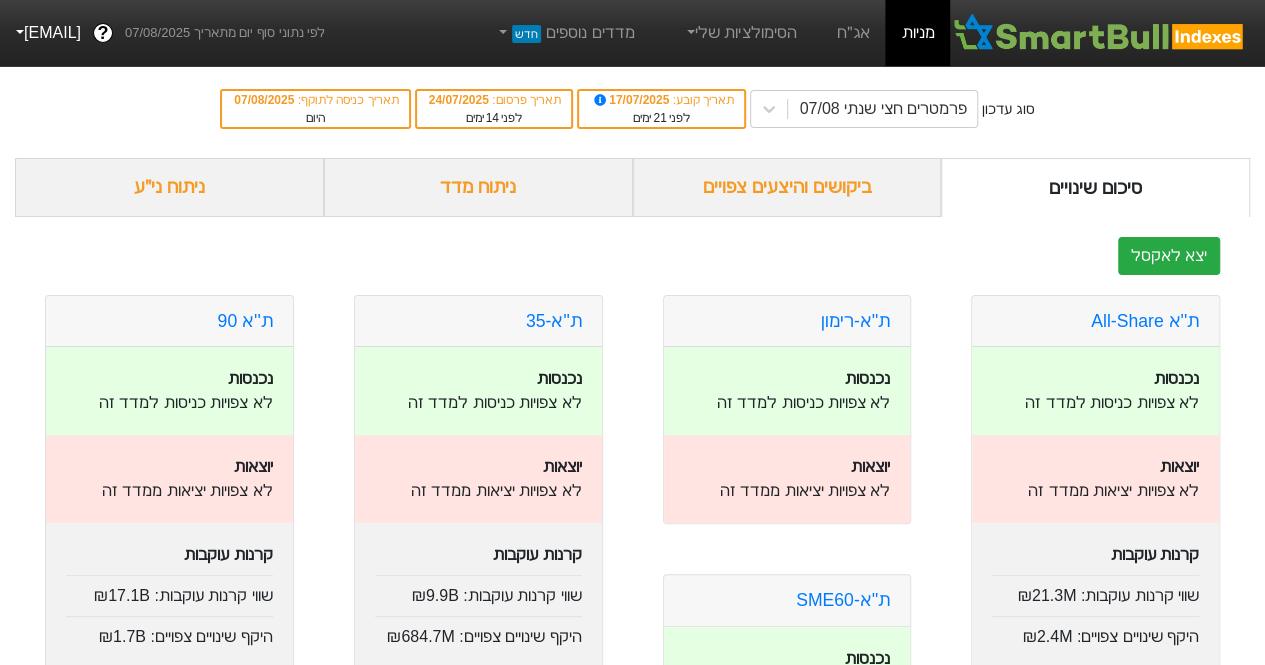 click on "ביקושים והיצעים צפויים" at bounding box center [787, 187] 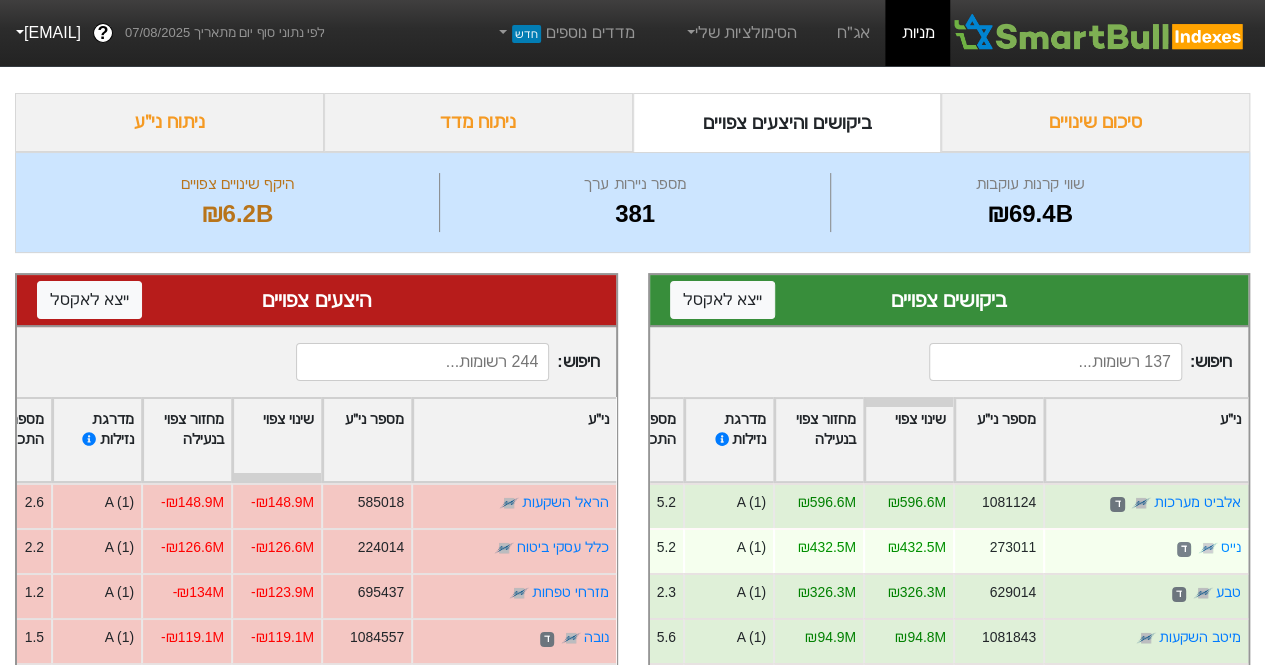 scroll, scrollTop: 100, scrollLeft: 0, axis: vertical 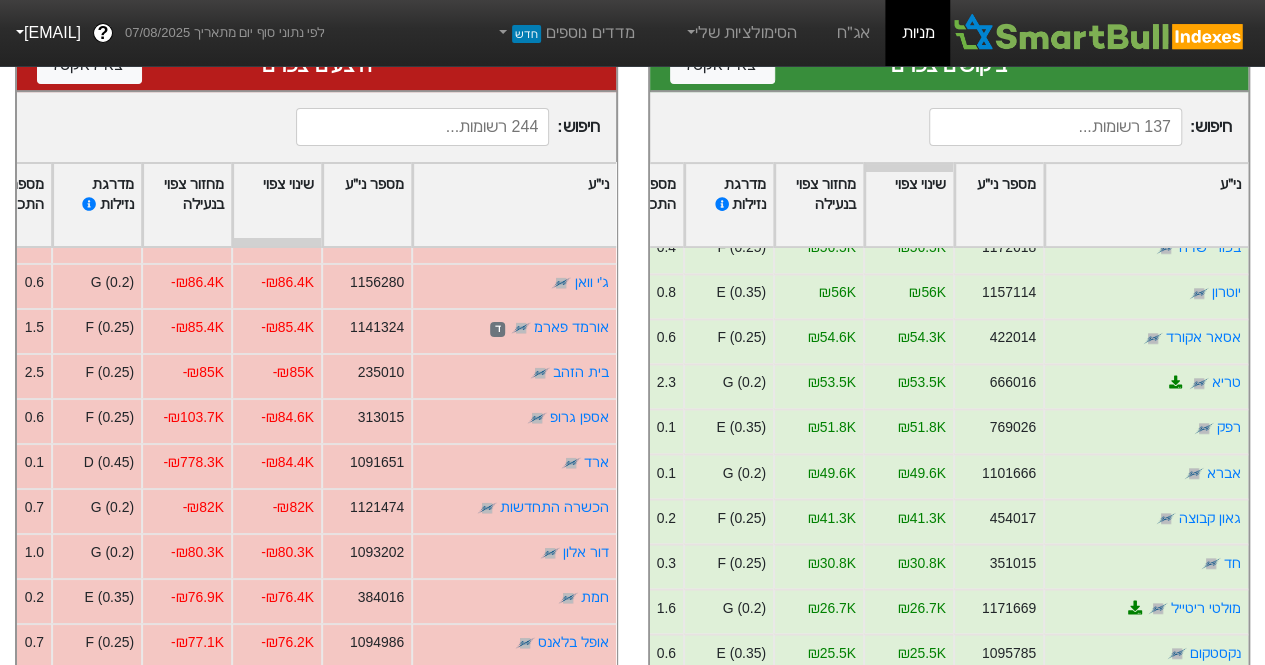 click on "ני״ע" at bounding box center [1146, 205] 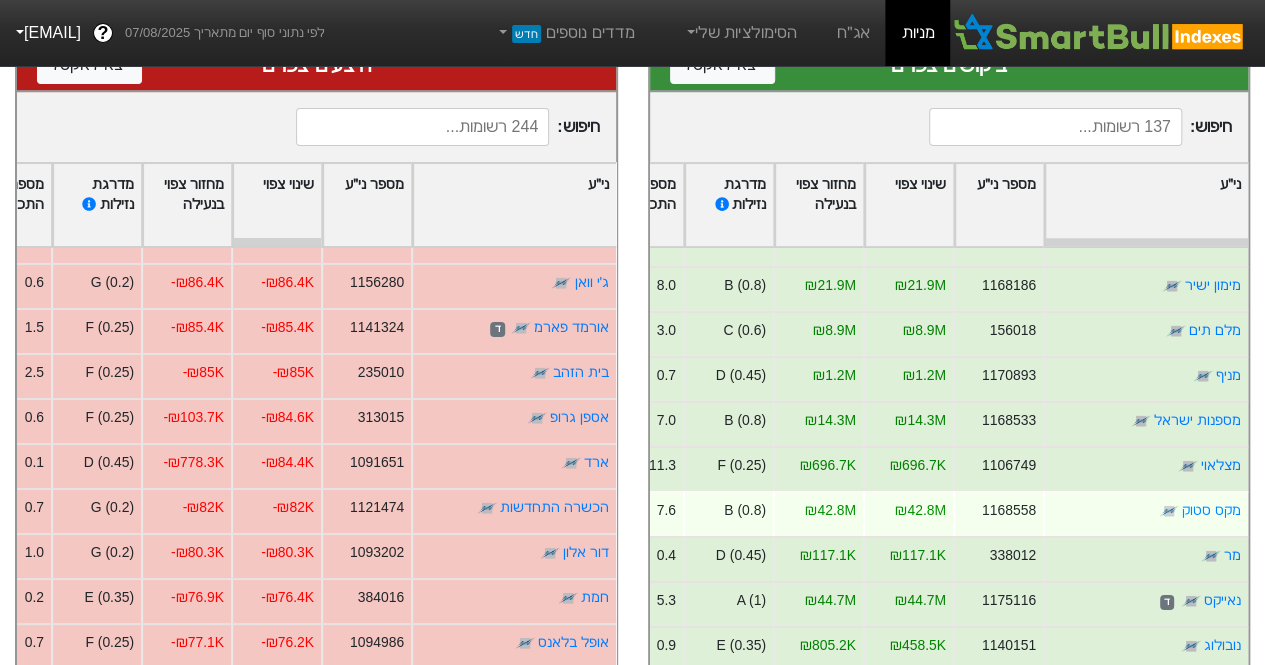 scroll, scrollTop: 3565, scrollLeft: 0, axis: vertical 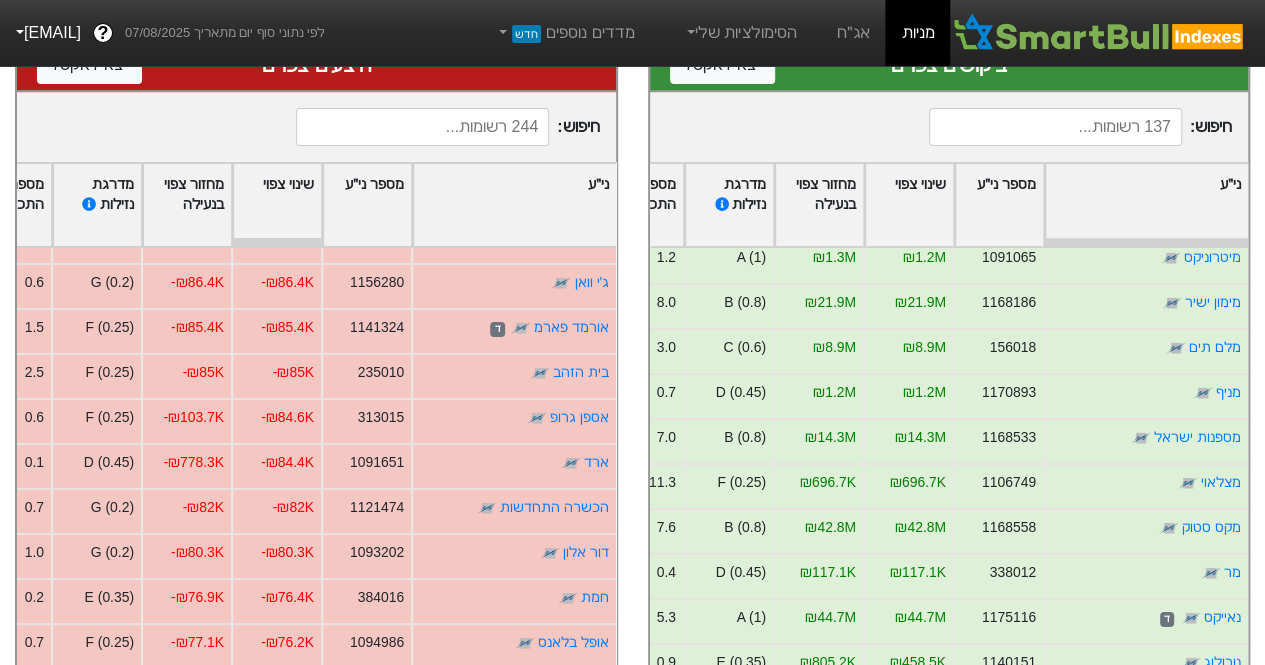 click on "ני״ע" at bounding box center [514, 205] 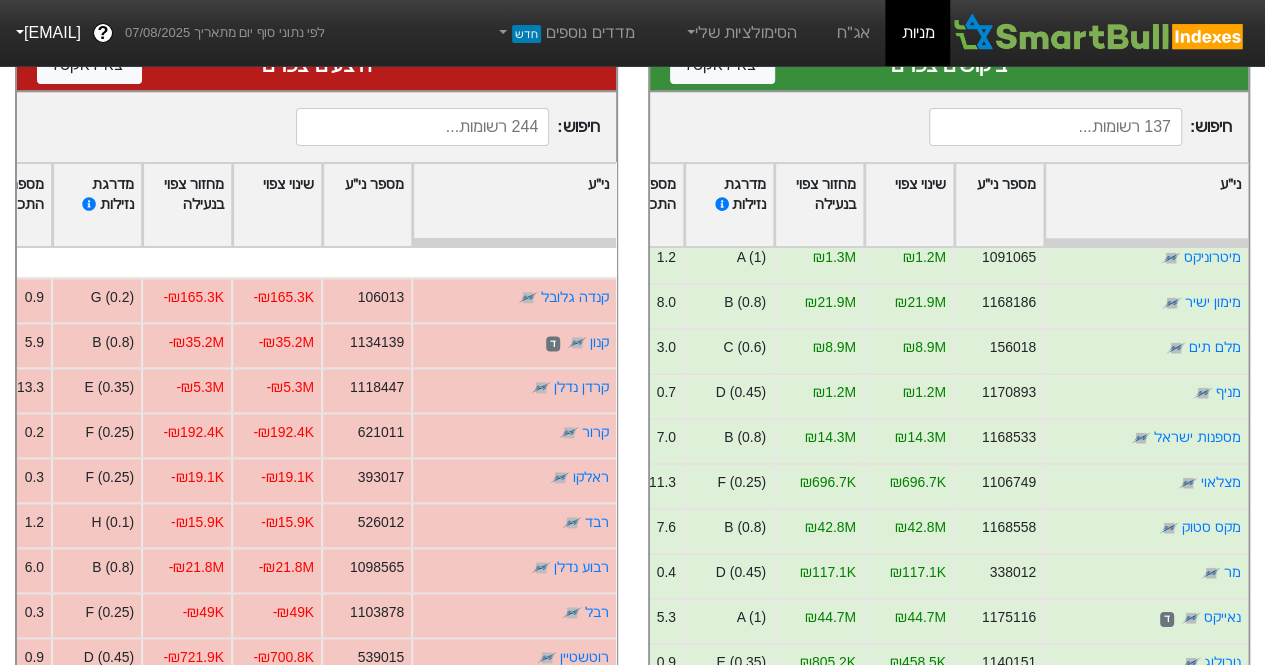 scroll, scrollTop: 10000, scrollLeft: 0, axis: vertical 